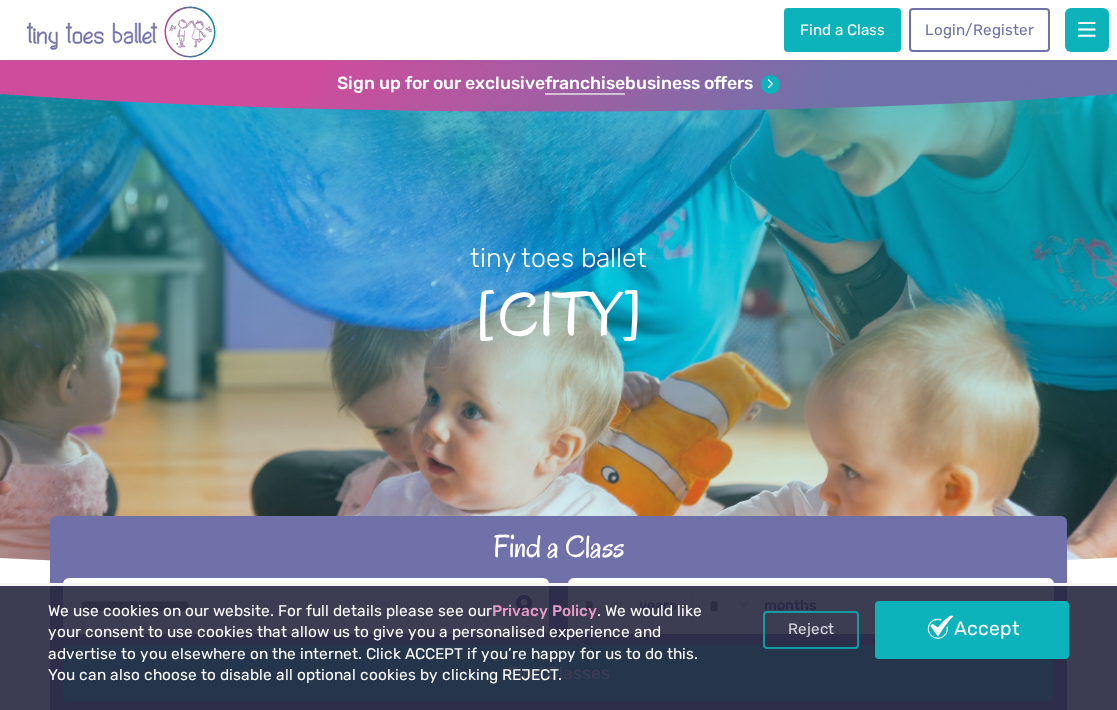 scroll, scrollTop: 0, scrollLeft: 0, axis: both 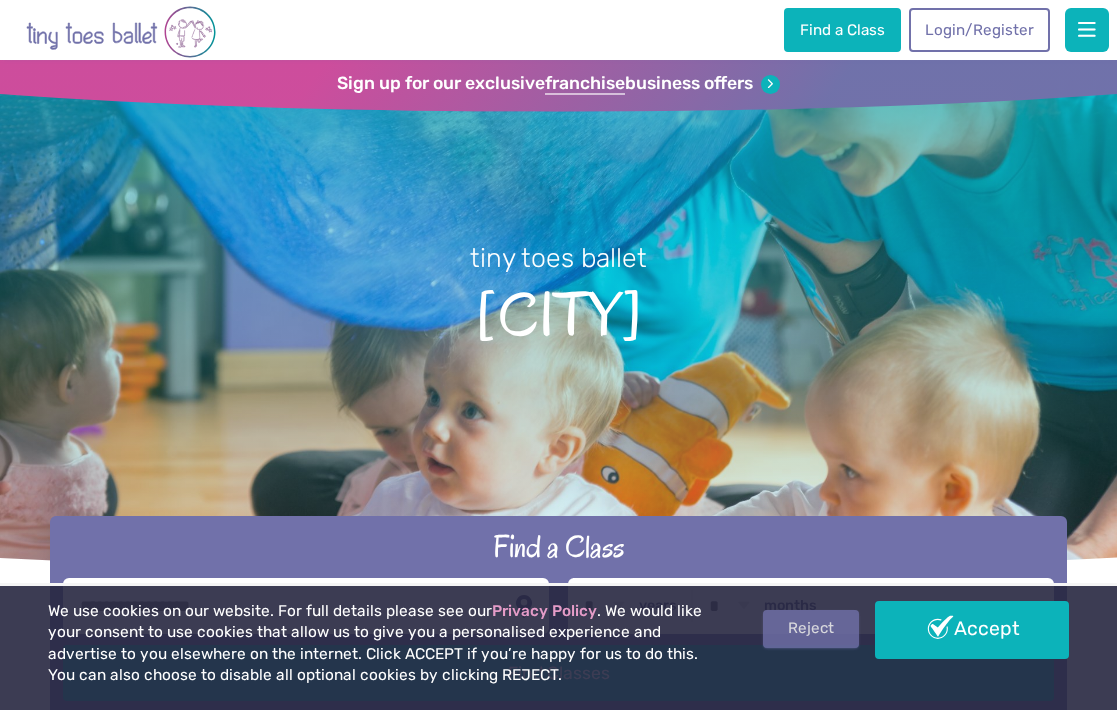 click on "Reject" at bounding box center [811, 629] 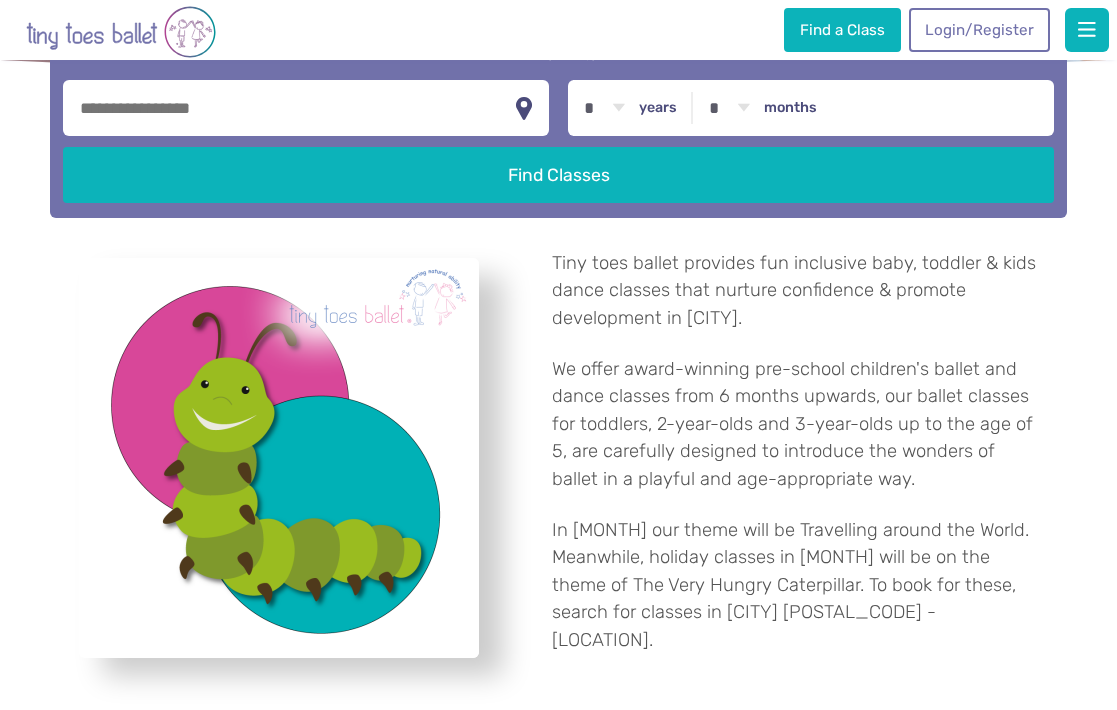 scroll, scrollTop: 483, scrollLeft: 0, axis: vertical 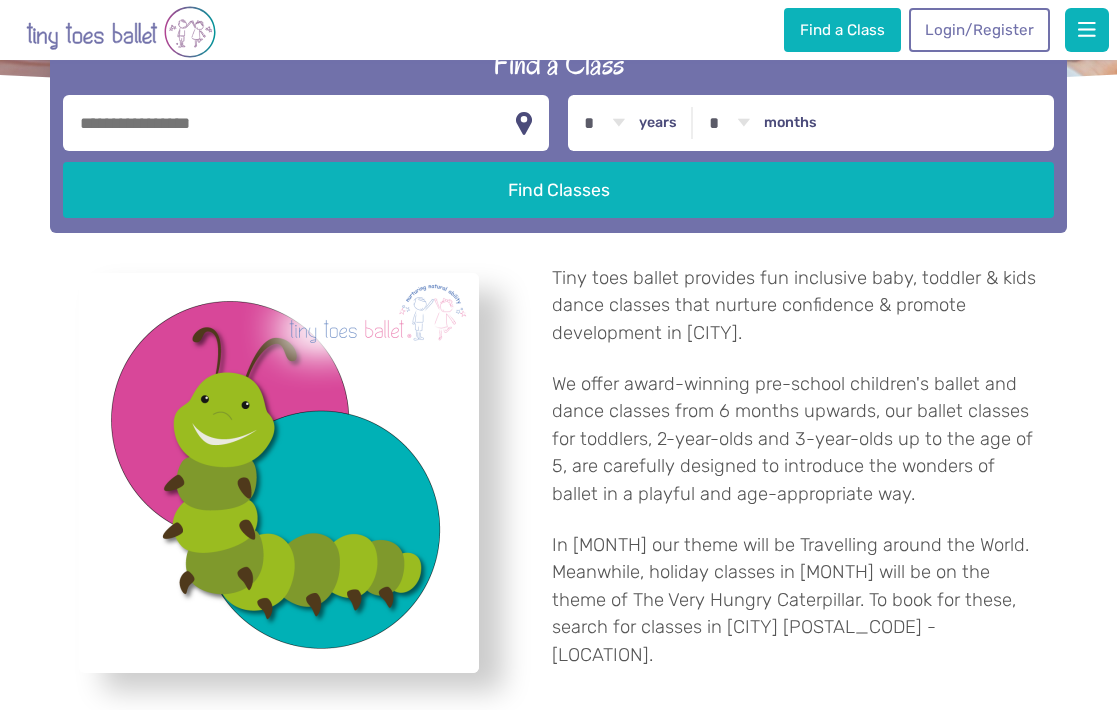 click at bounding box center [306, 123] 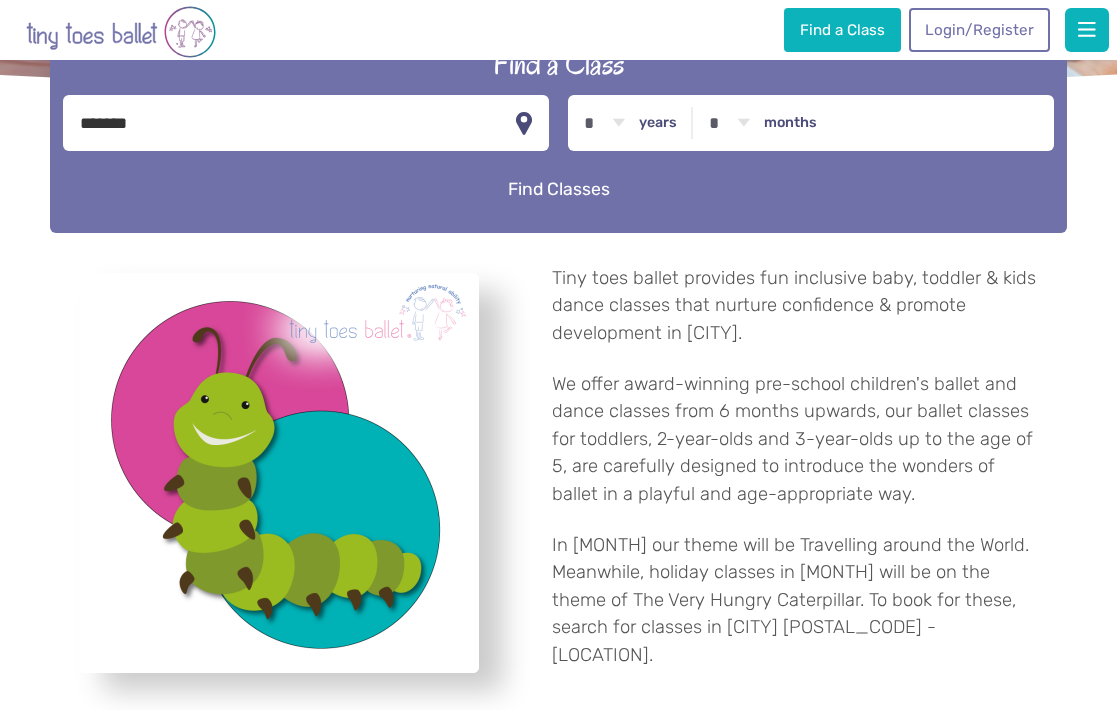 type on "**********" 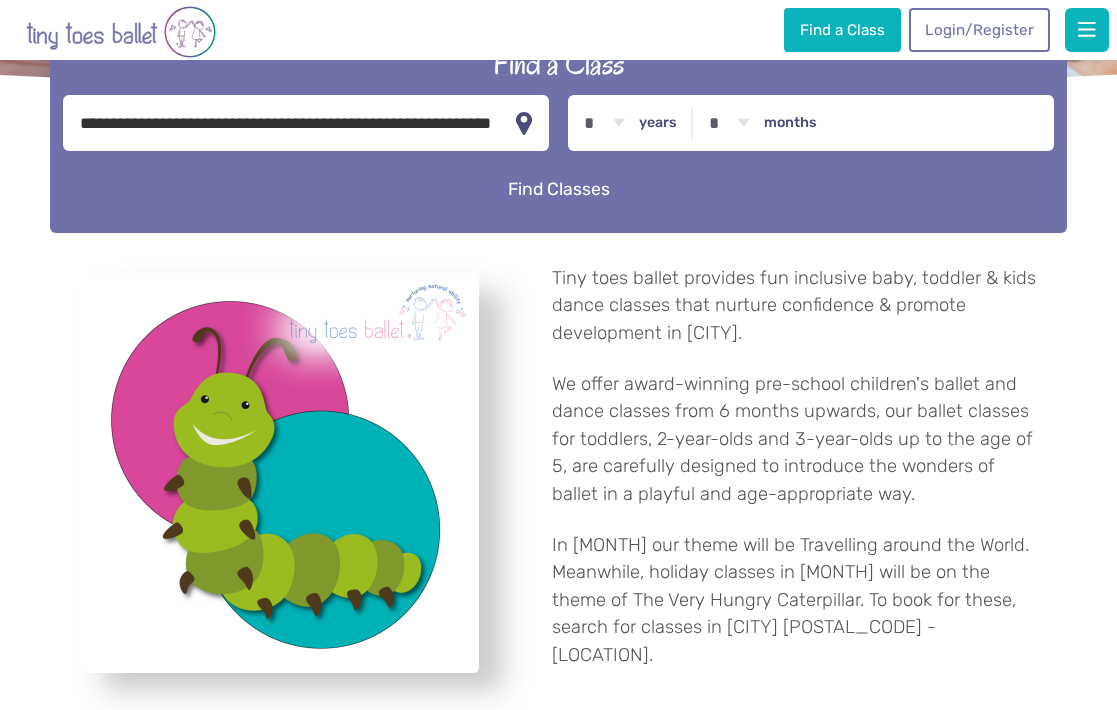 click on "Find Classes" at bounding box center (558, 189) 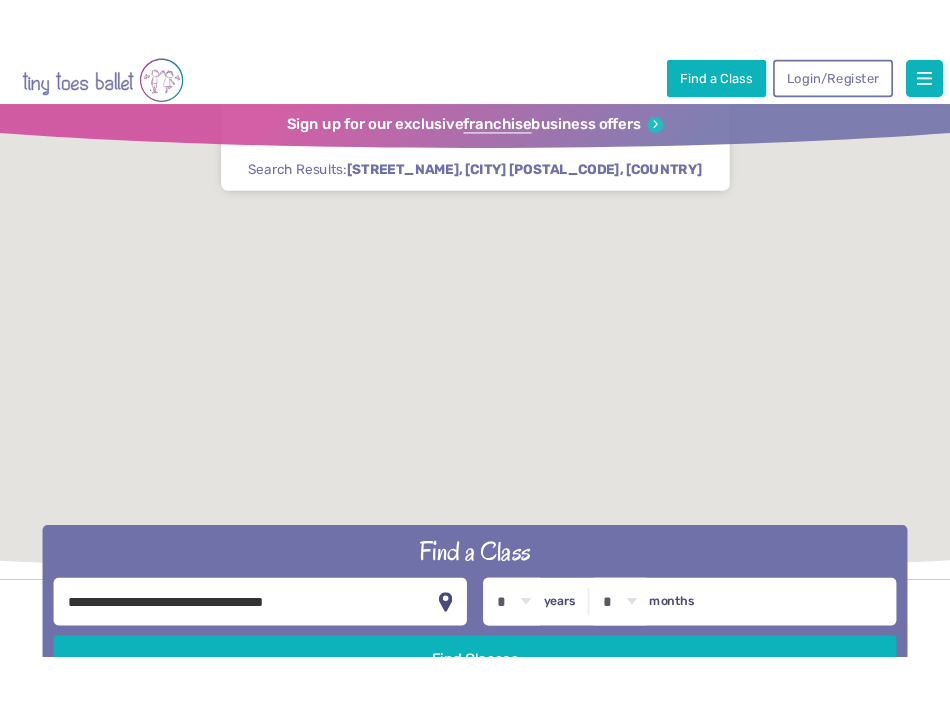 scroll, scrollTop: 0, scrollLeft: 0, axis: both 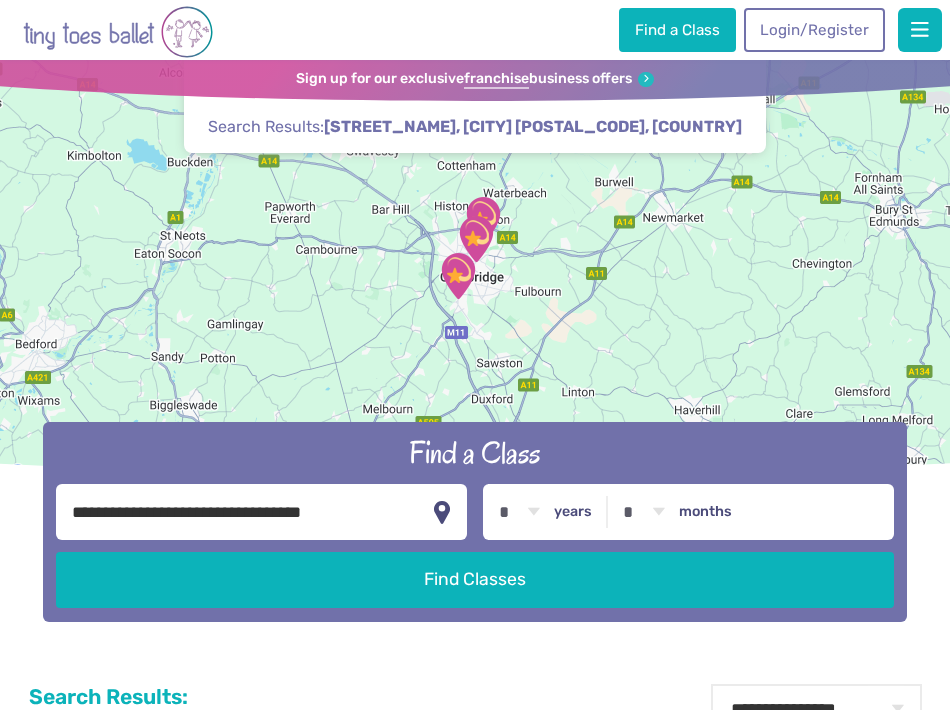 click on "* * * * * * * * * * ** ** **" at bounding box center [519, 512] 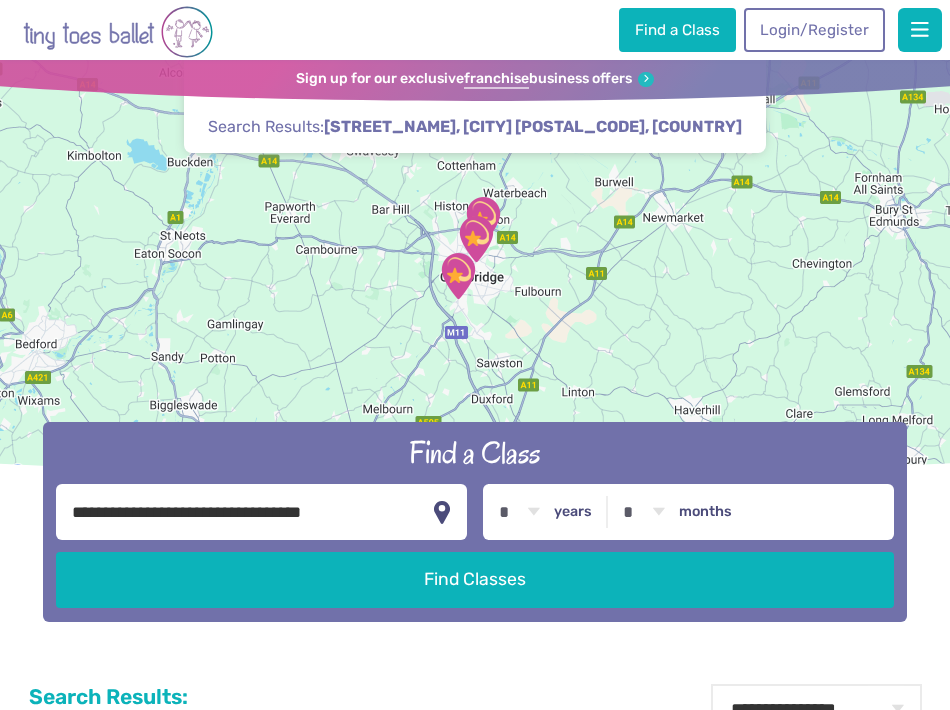 select on "**" 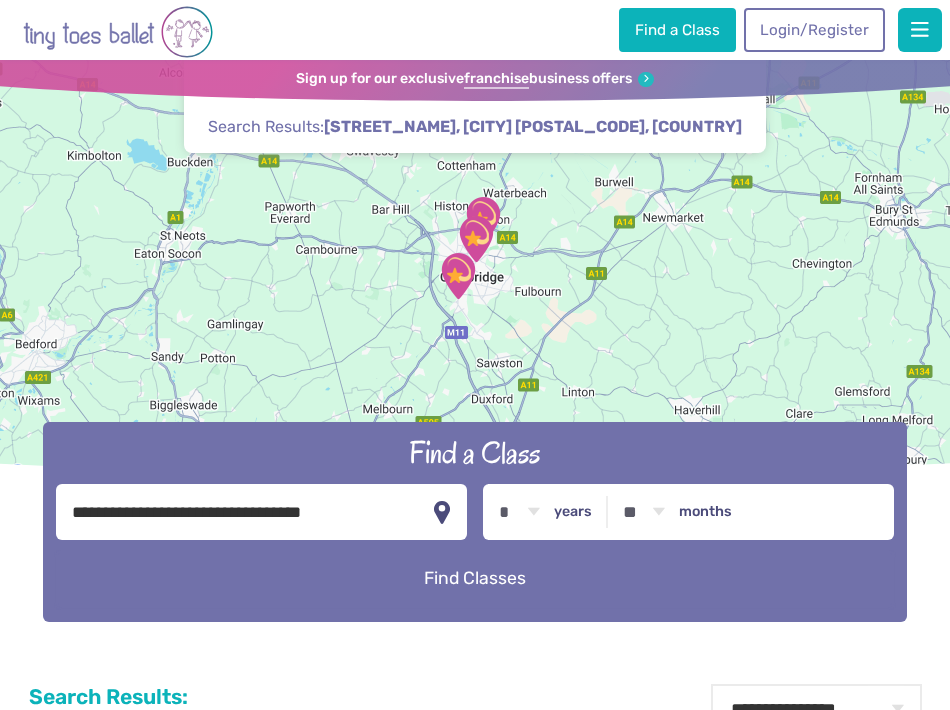 click on "Find Classes" at bounding box center (475, 579) 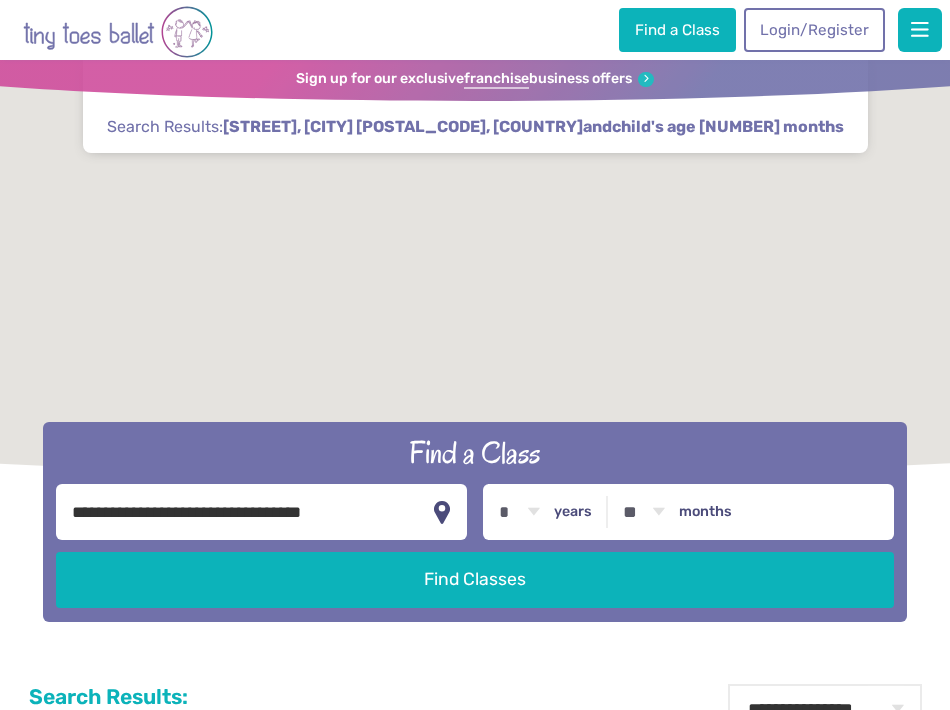 scroll, scrollTop: 0, scrollLeft: 0, axis: both 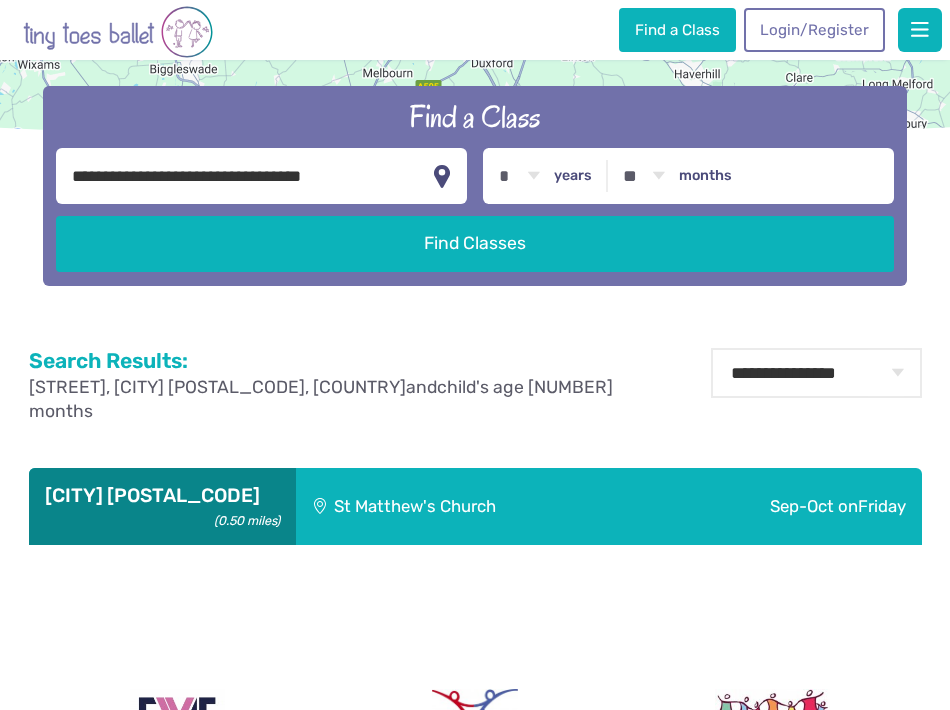 click on "Sep-Oct on  Friday" at bounding box center (784, 506) 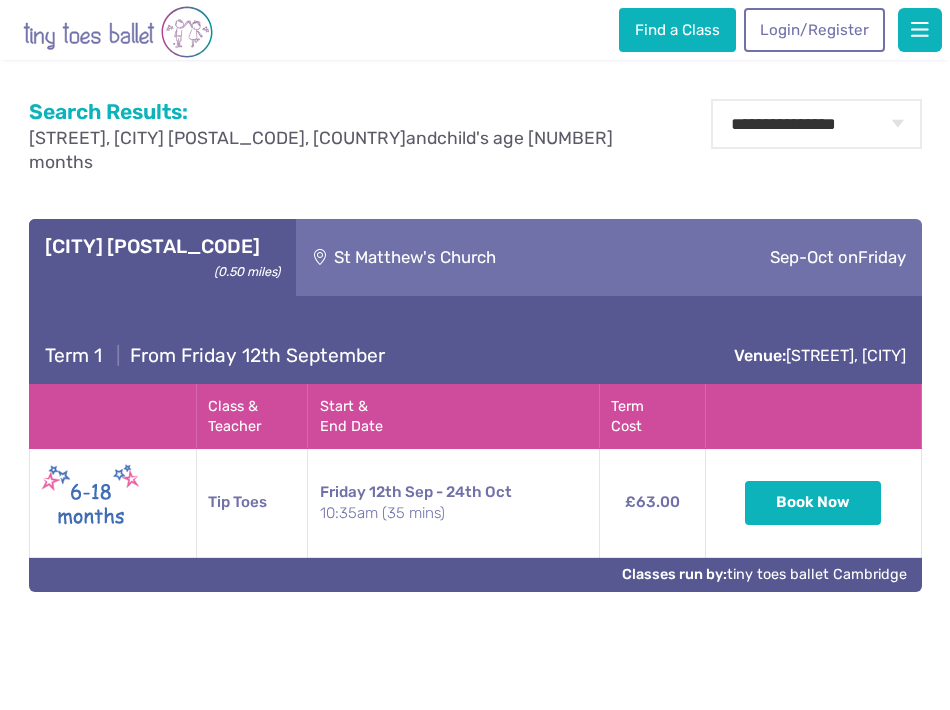 scroll, scrollTop: 588, scrollLeft: 0, axis: vertical 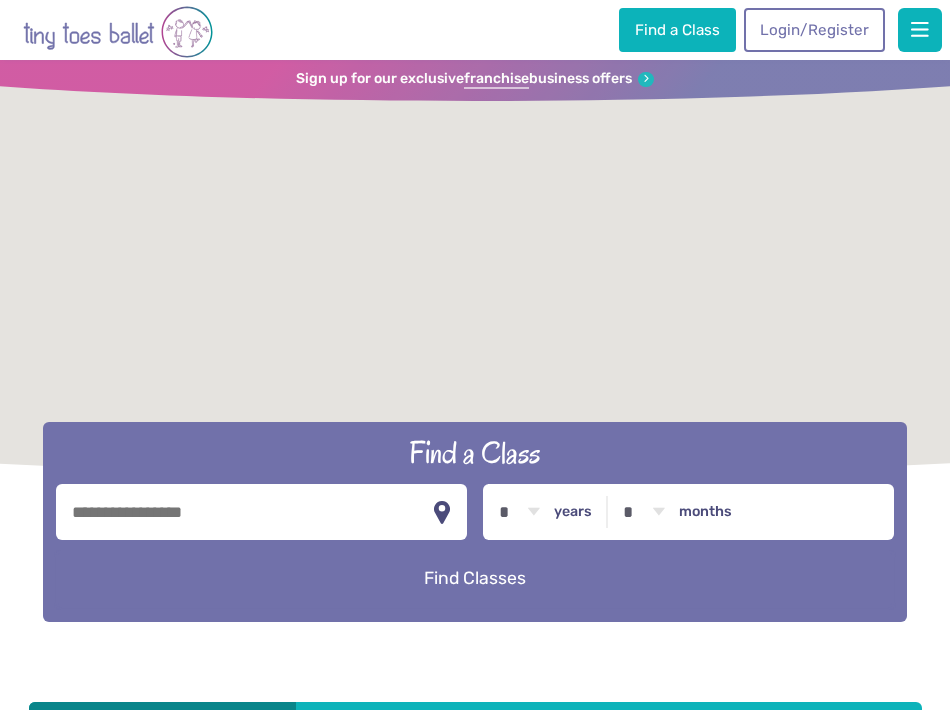 select on "*" 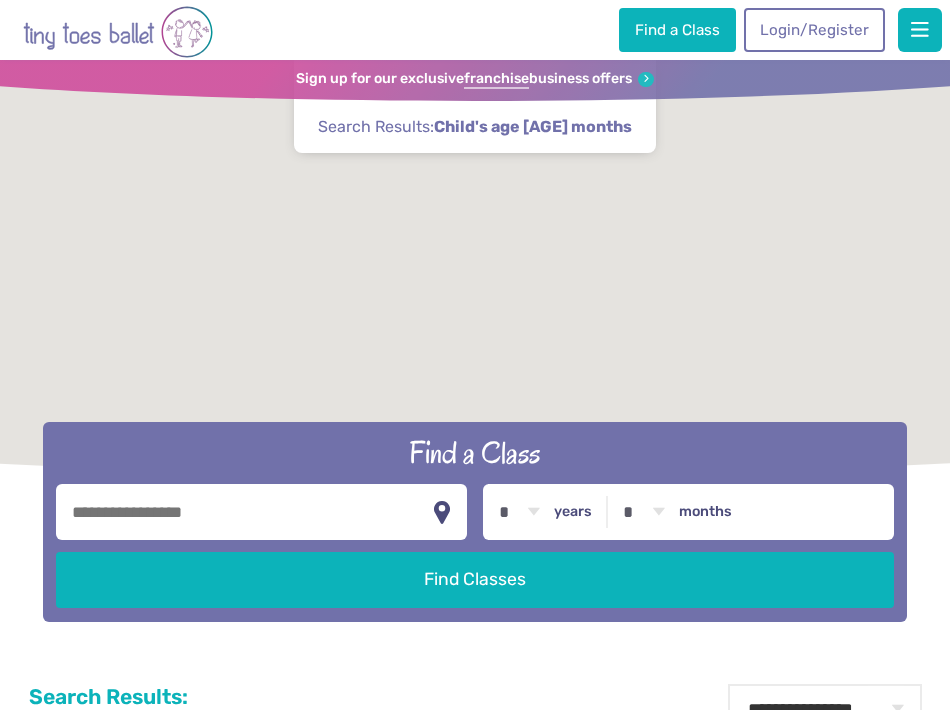 click at bounding box center (261, 512) 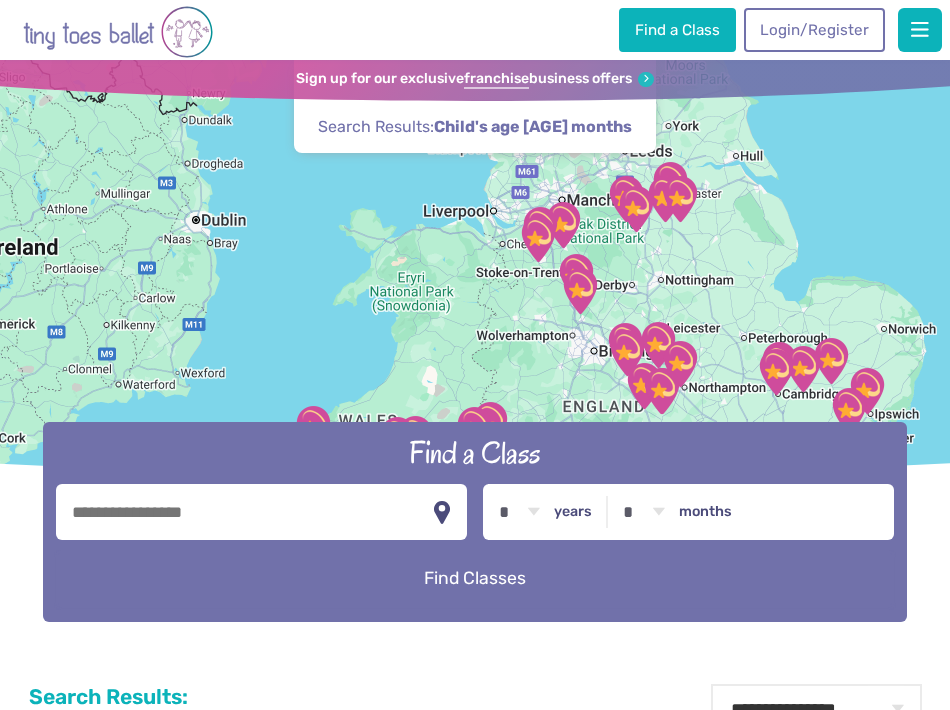 type on "*******" 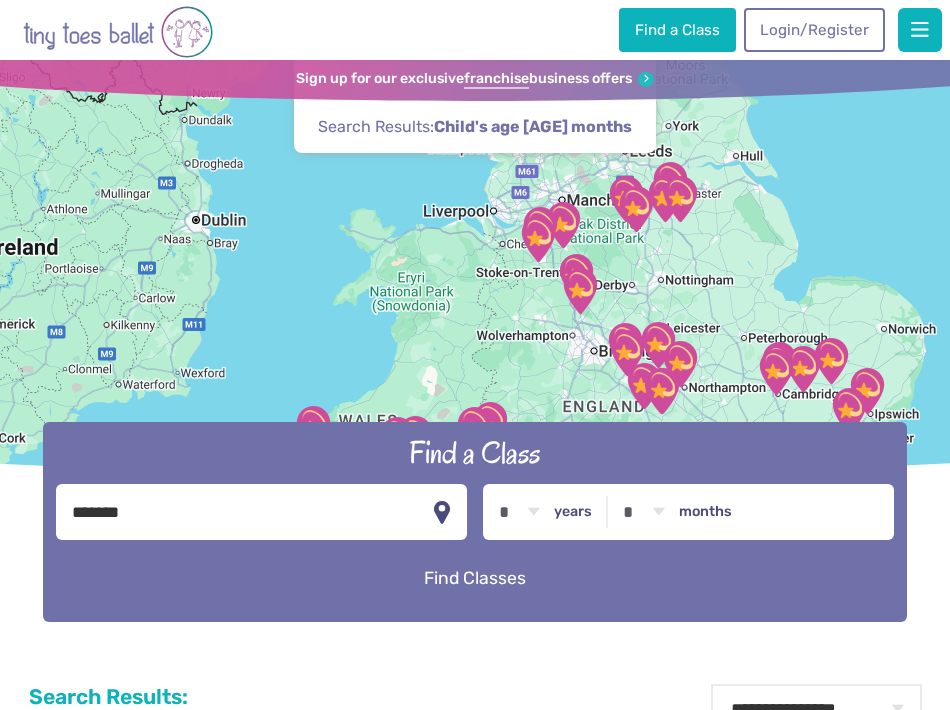 click on "Find Classes" at bounding box center [475, 579] 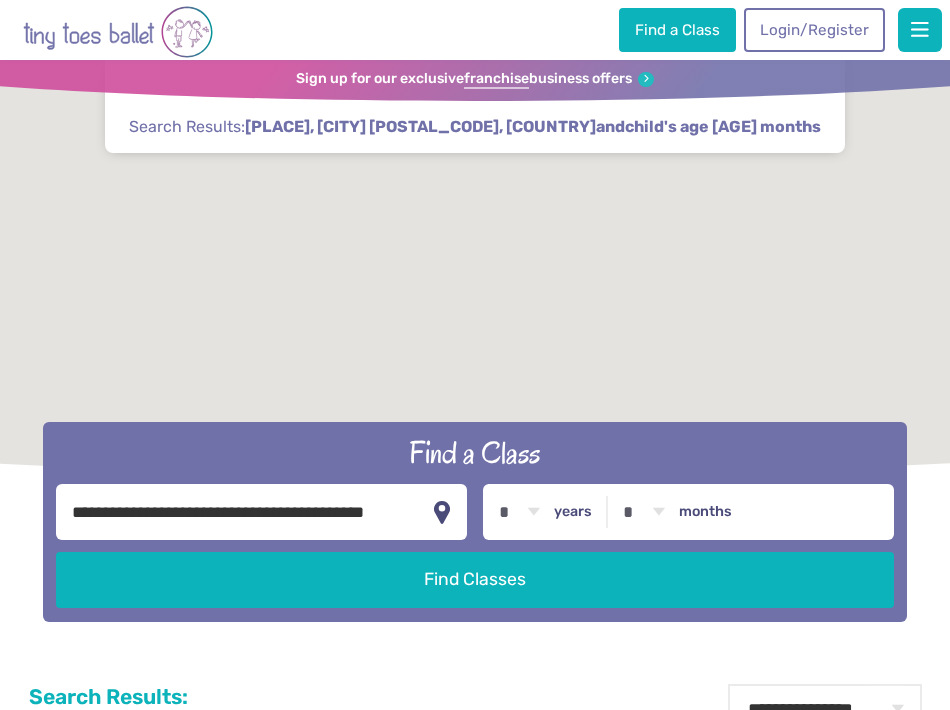scroll, scrollTop: 0, scrollLeft: 0, axis: both 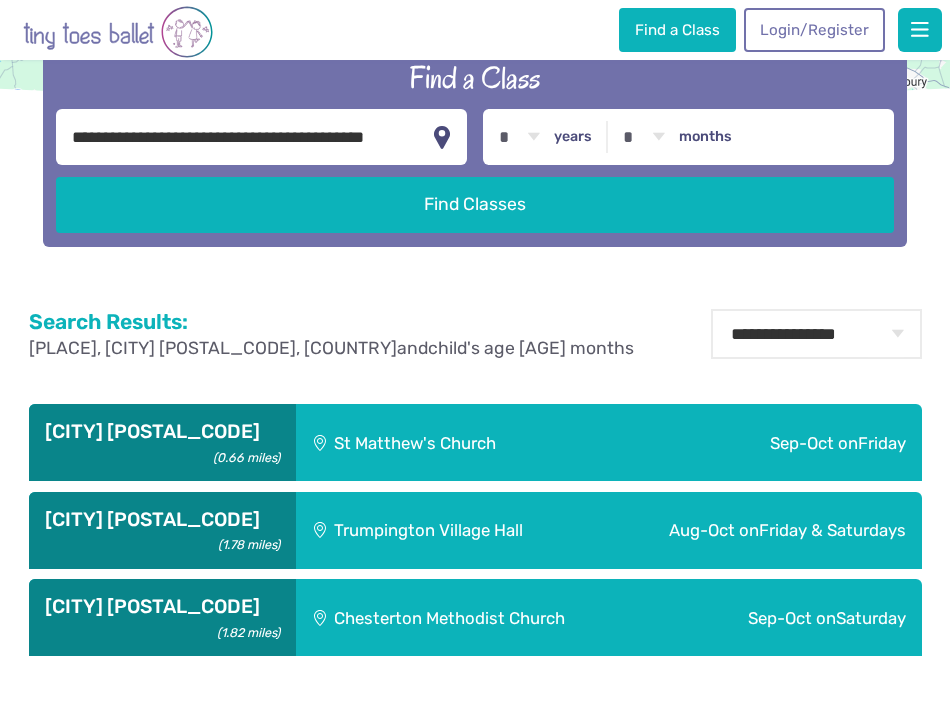 click on "Friday" at bounding box center (882, 443) 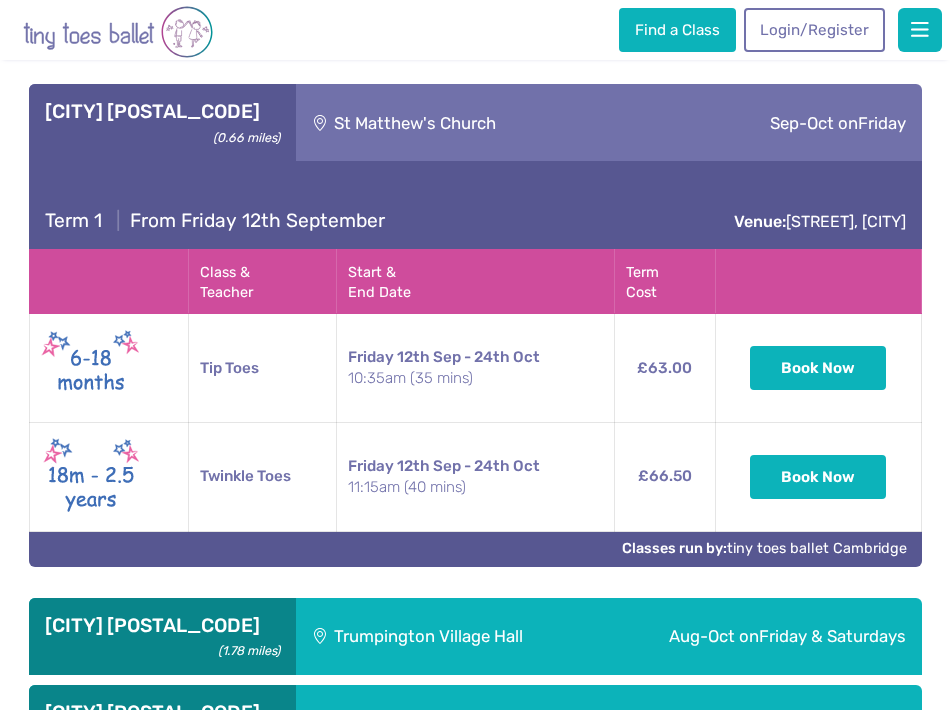 scroll, scrollTop: 696, scrollLeft: 0, axis: vertical 